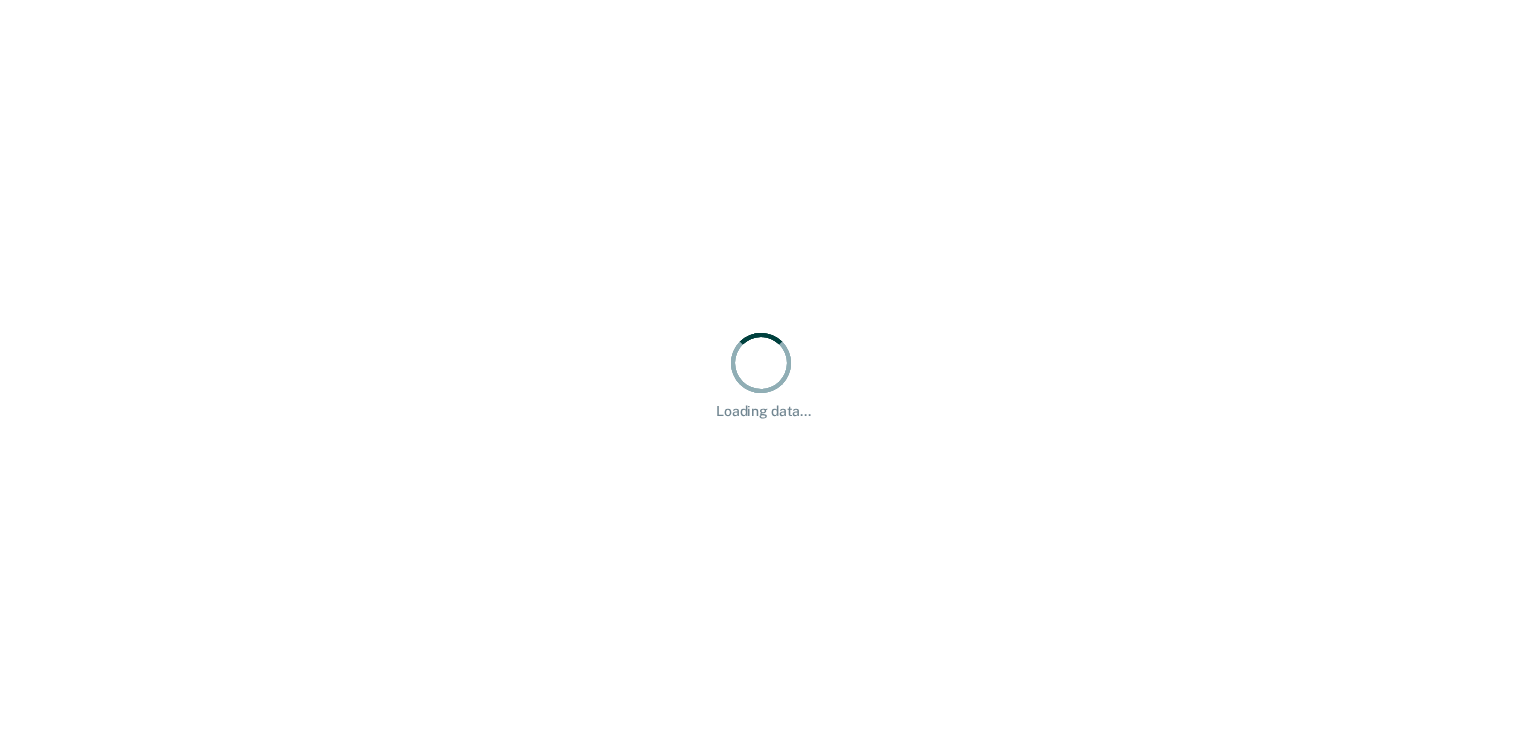 scroll, scrollTop: 0, scrollLeft: 0, axis: both 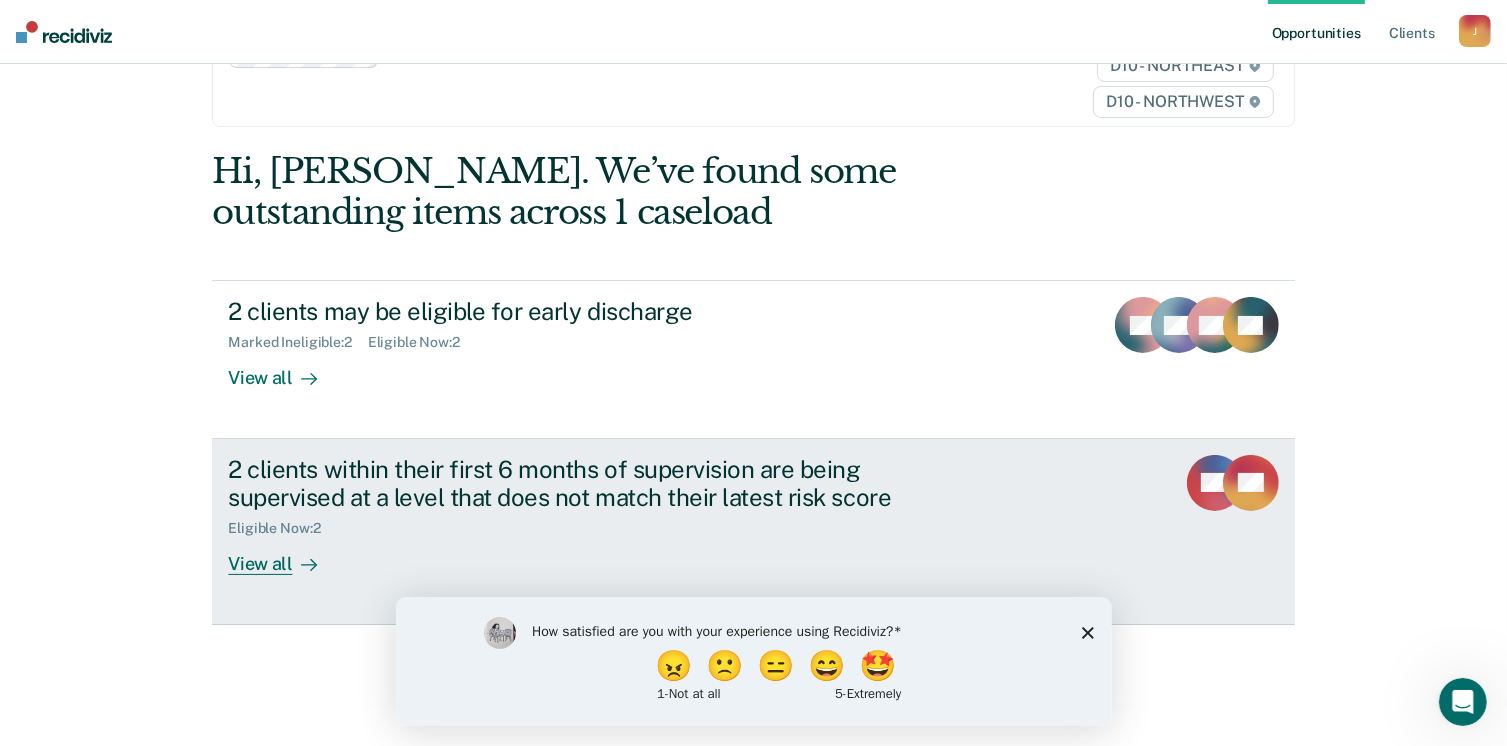 click on "View all" at bounding box center [284, 556] 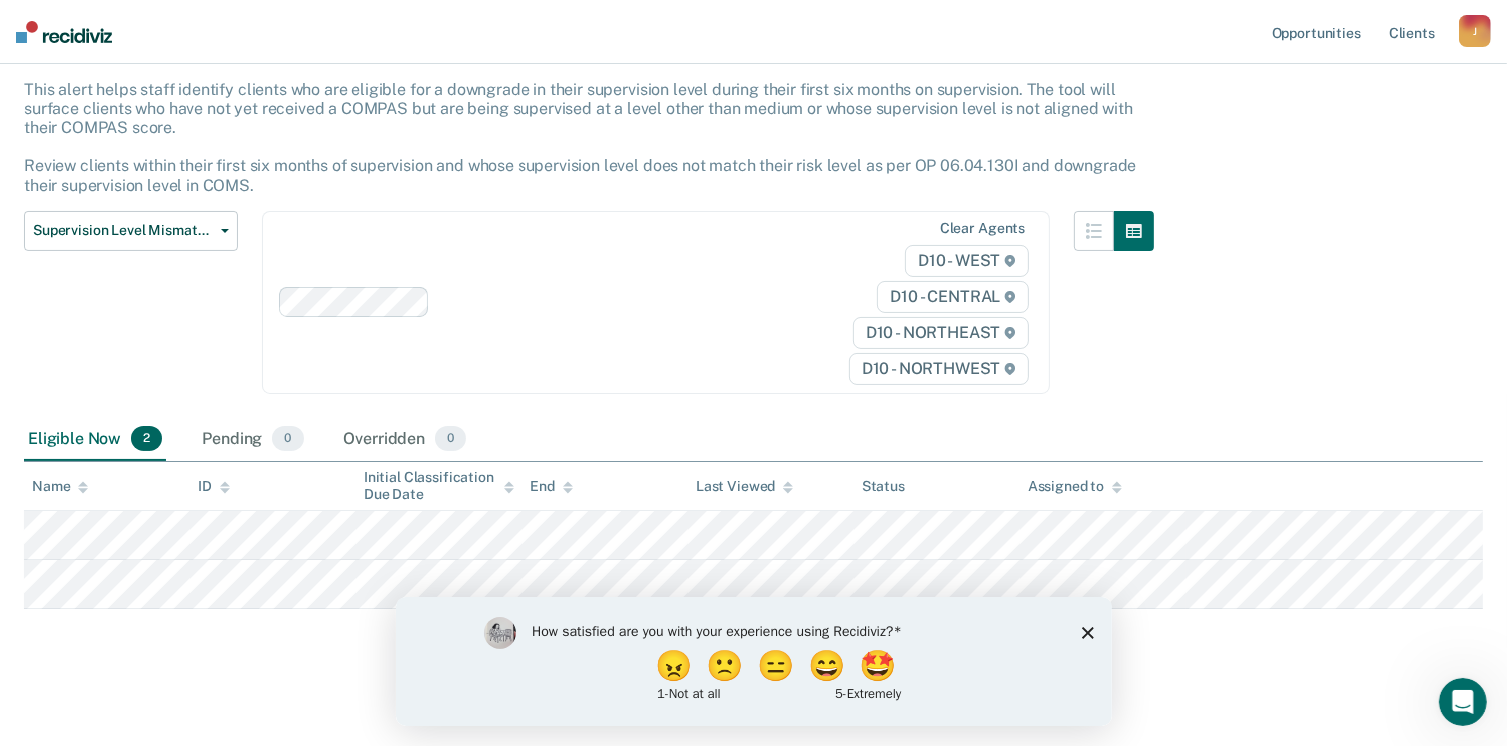 scroll, scrollTop: 120, scrollLeft: 0, axis: vertical 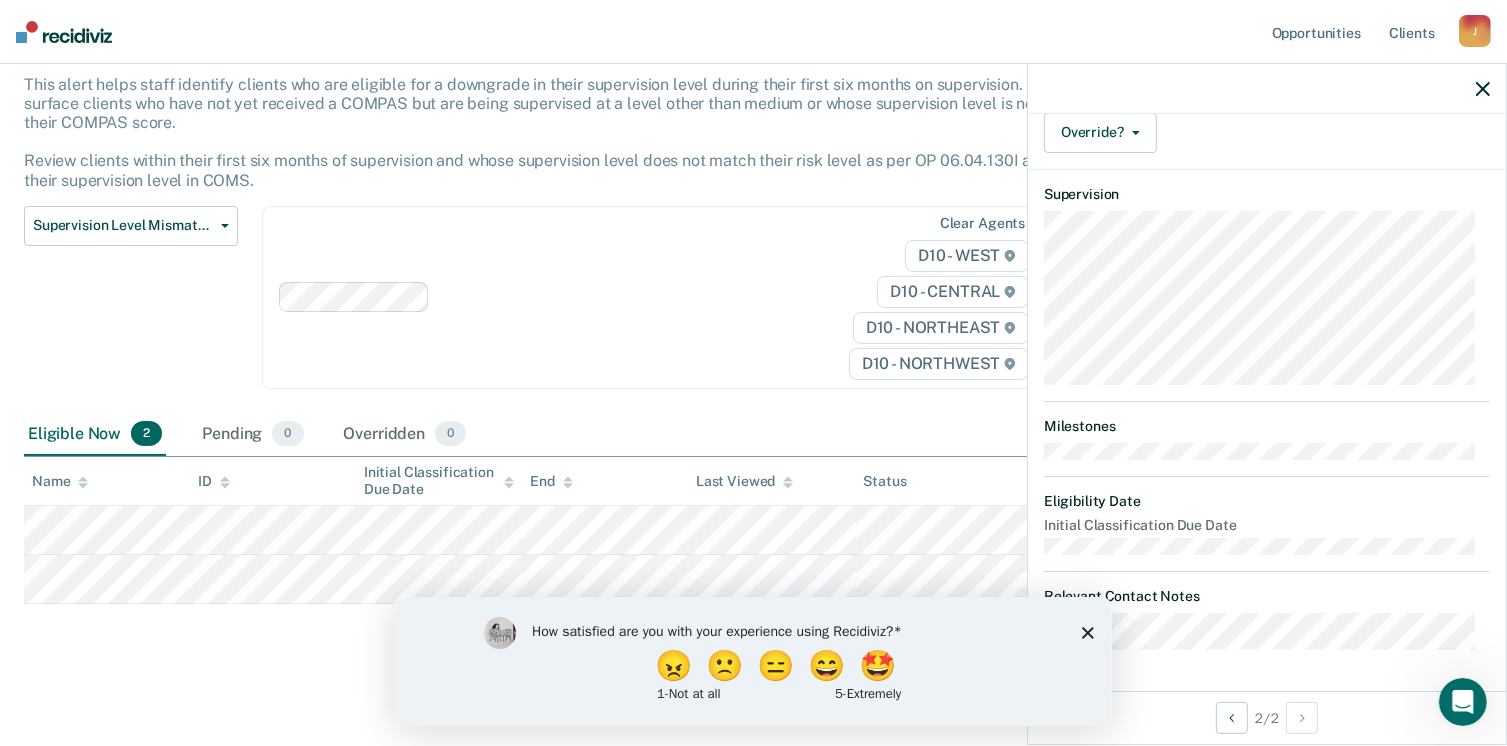 click 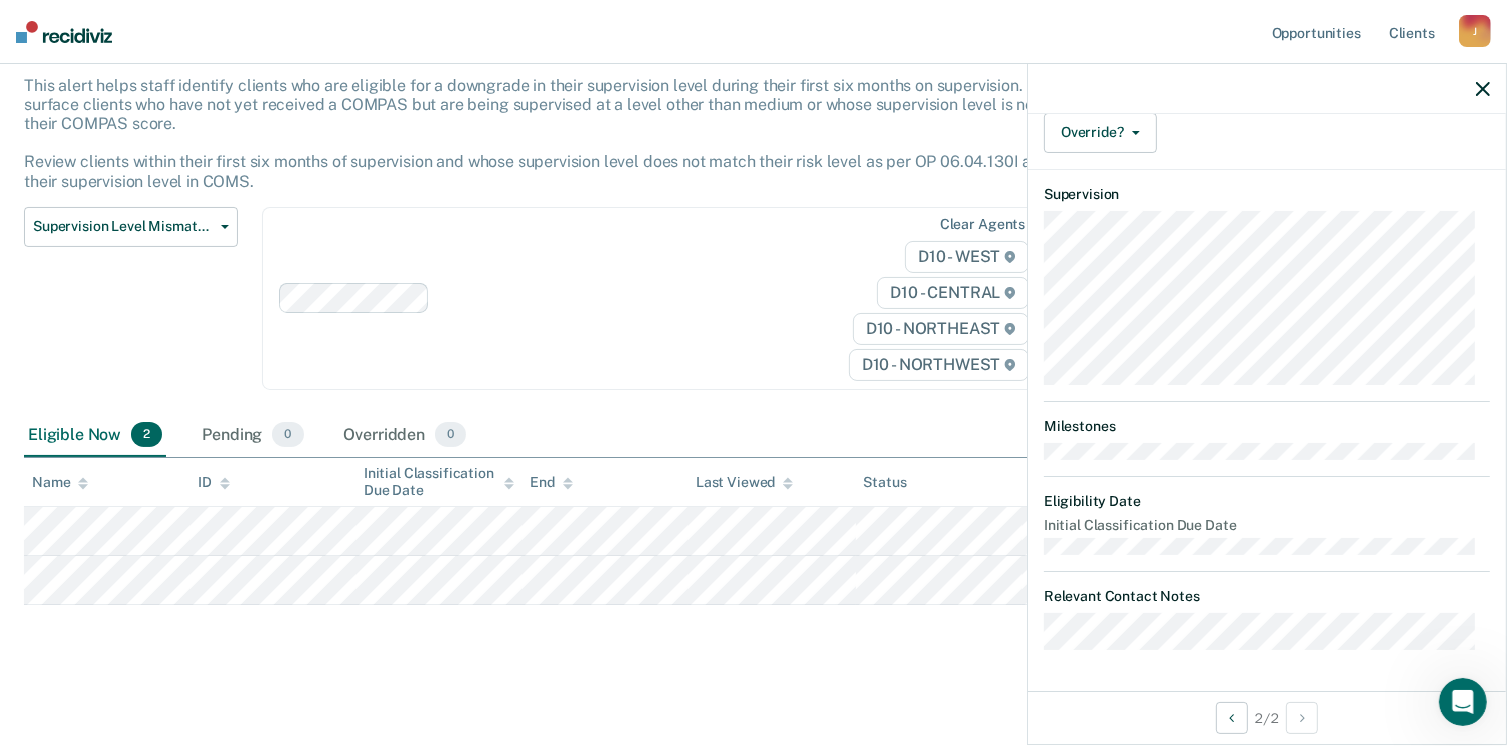 scroll, scrollTop: 120, scrollLeft: 0, axis: vertical 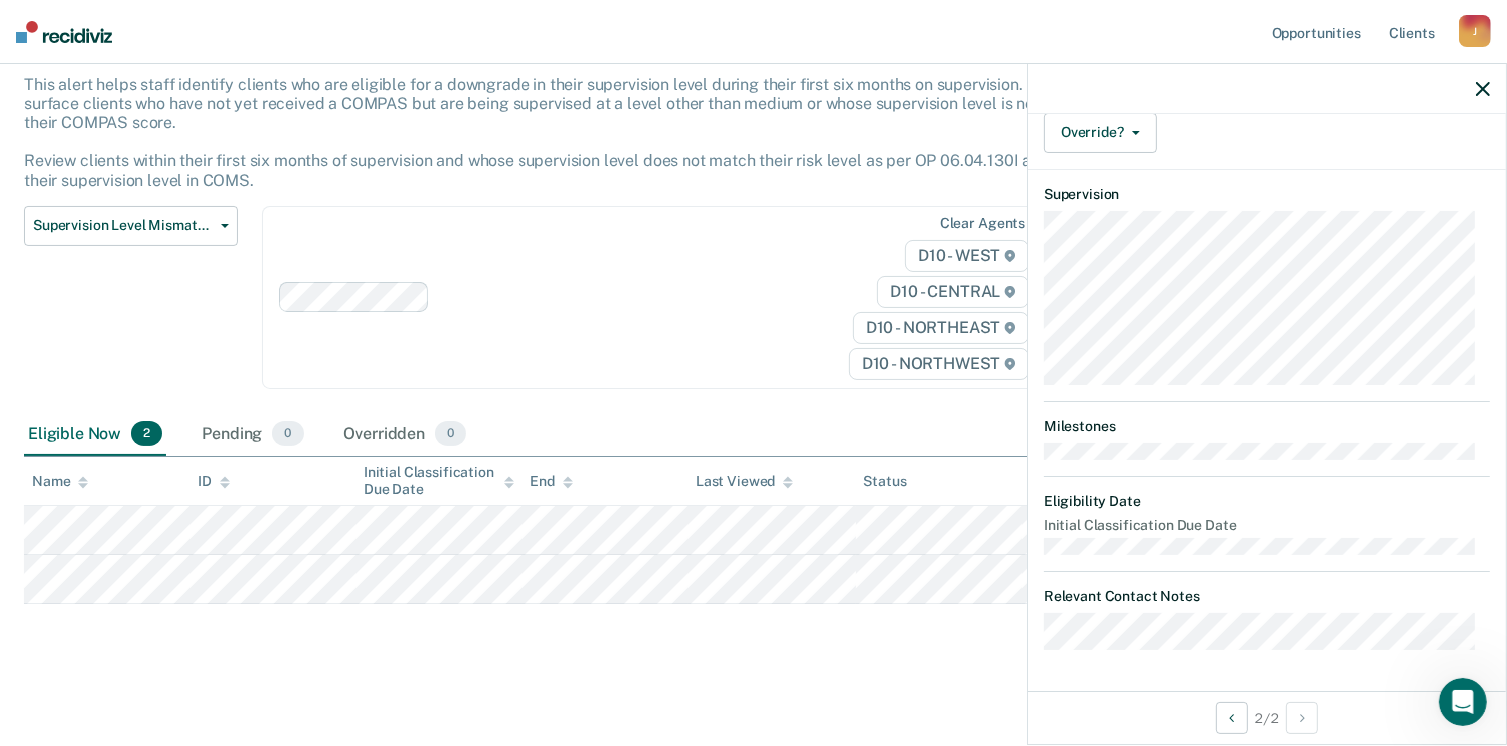 click on "Relevant Contact Notes" at bounding box center [1267, 619] 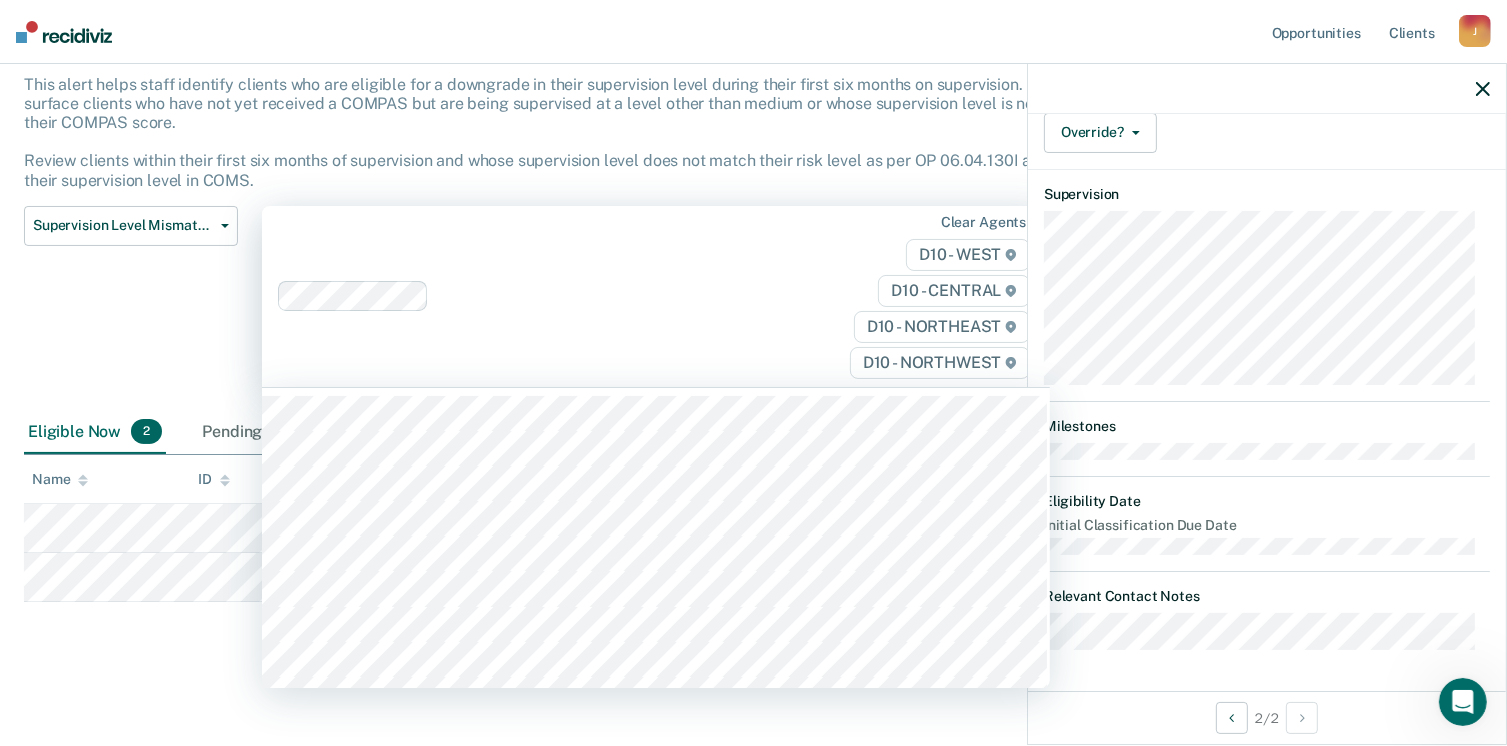 scroll, scrollTop: 118, scrollLeft: 0, axis: vertical 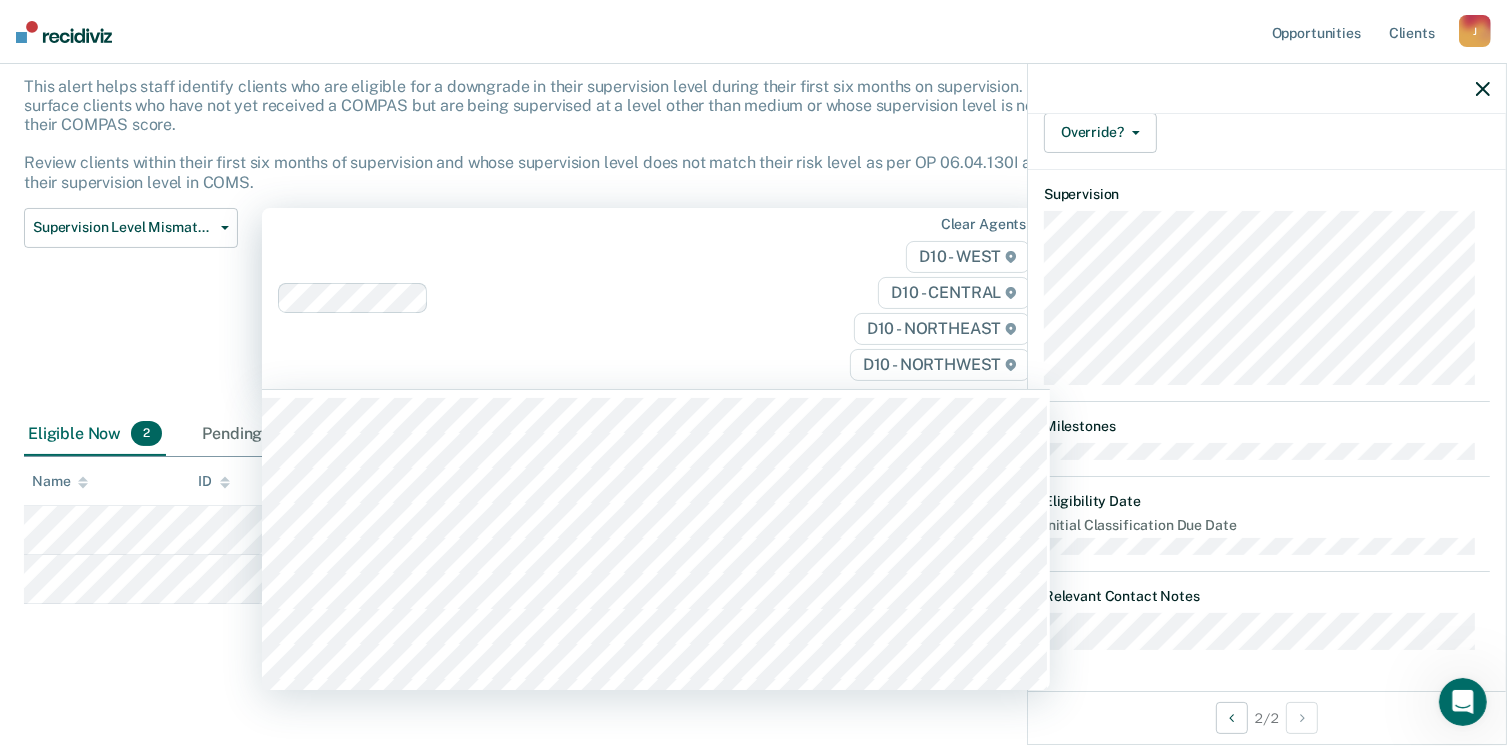 click on "Supervision Level Mismatch Classification Review Early Discharge Minimum Telephone Reporting Overdue for Discharge Supervision Level Mismatch" at bounding box center (131, 310) 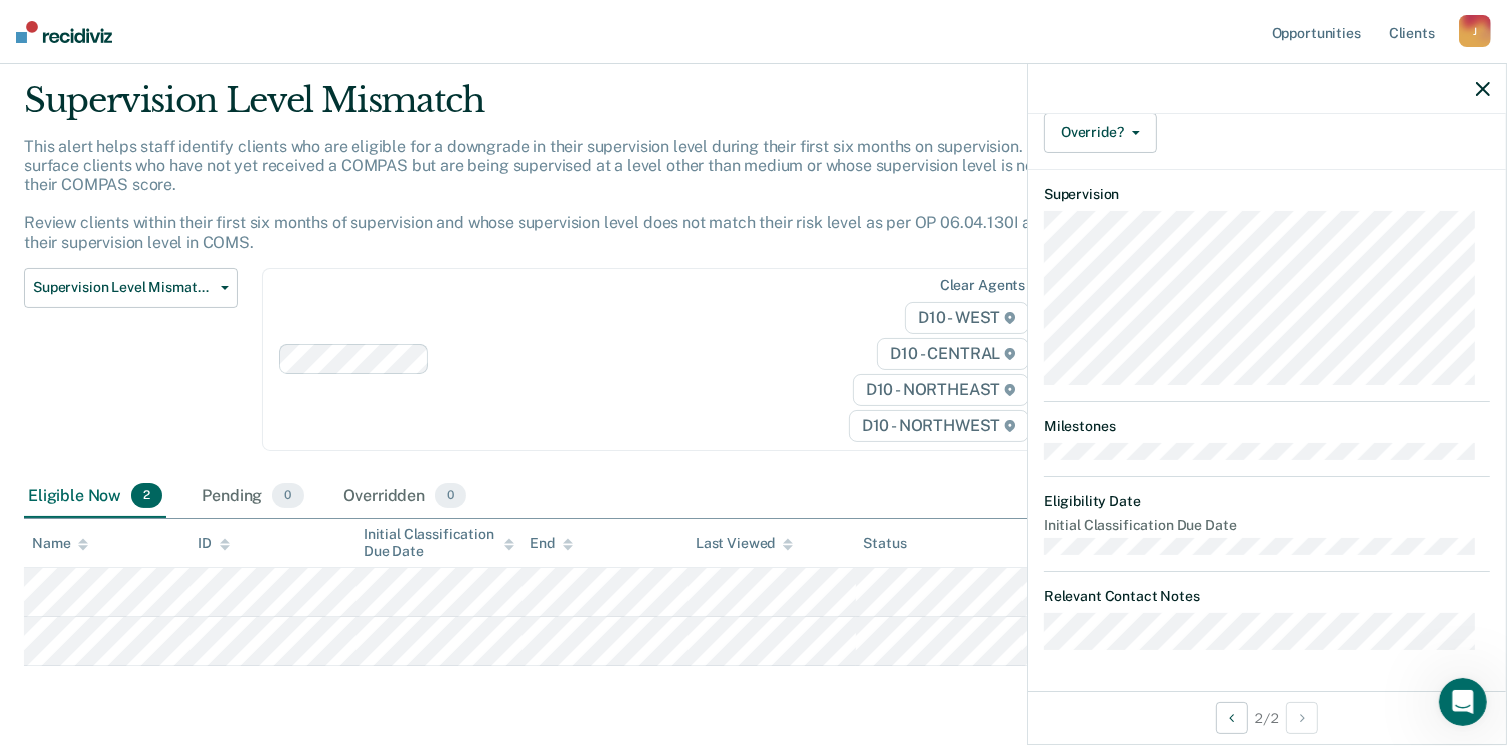 scroll, scrollTop: 120, scrollLeft: 0, axis: vertical 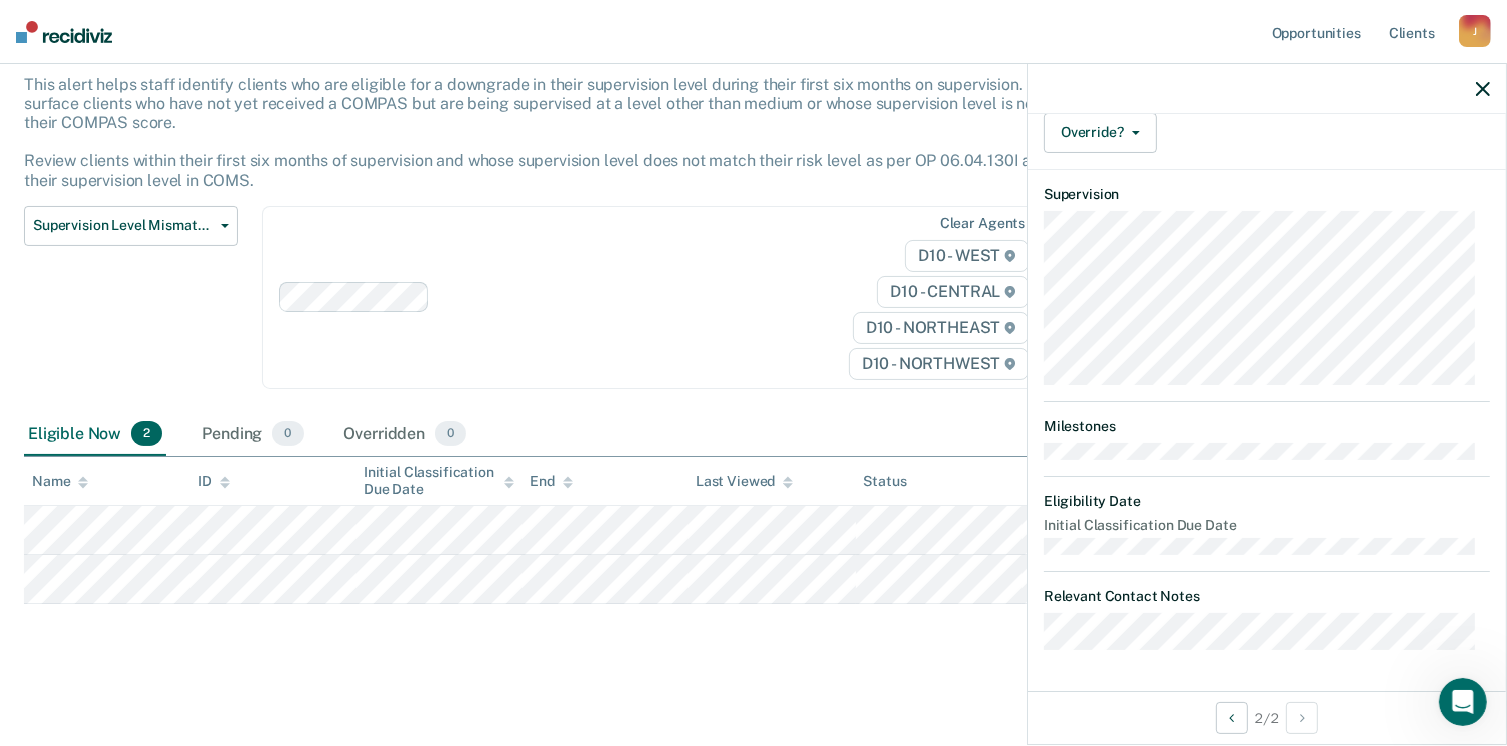click on "Name" at bounding box center [60, 481] 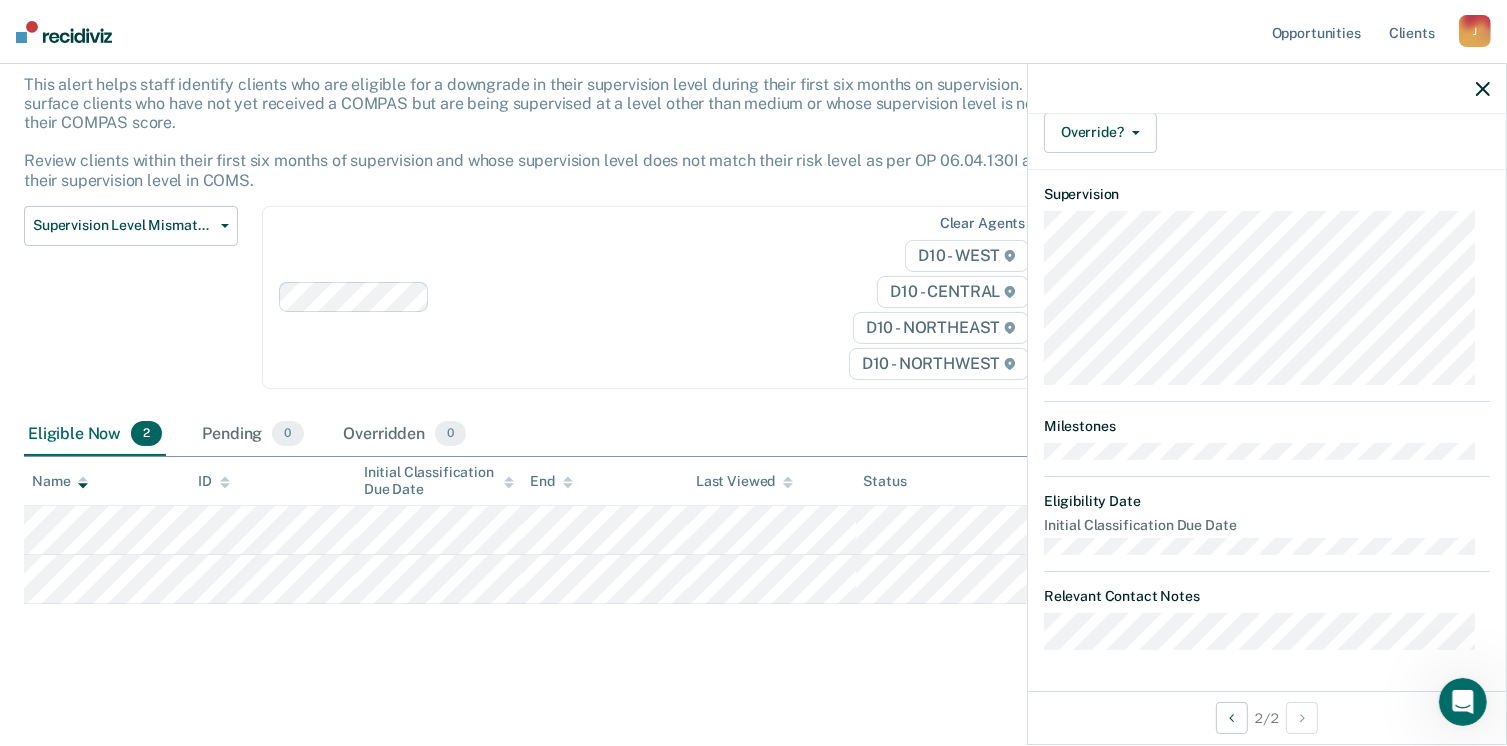 click on "2" at bounding box center [146, 434] 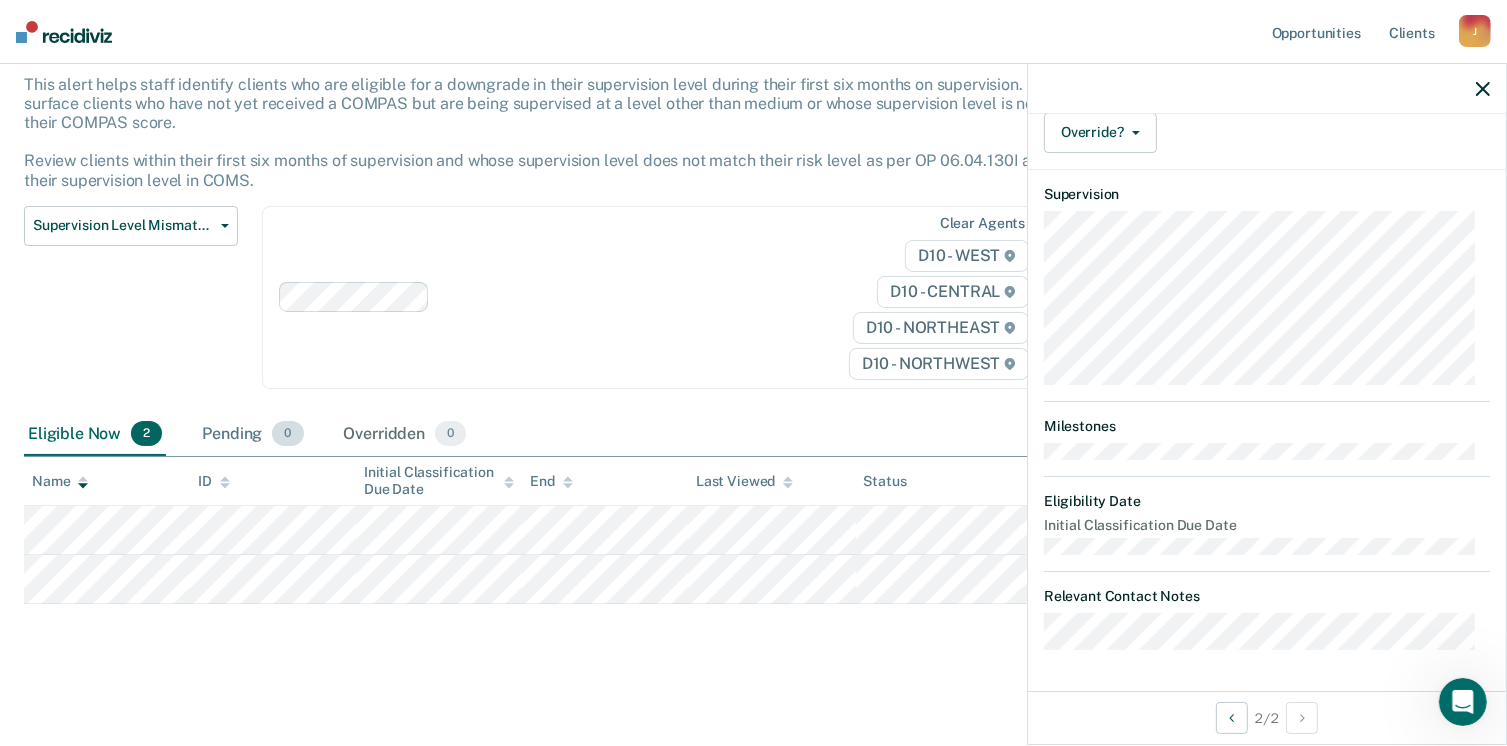 click on "0" at bounding box center [287, 434] 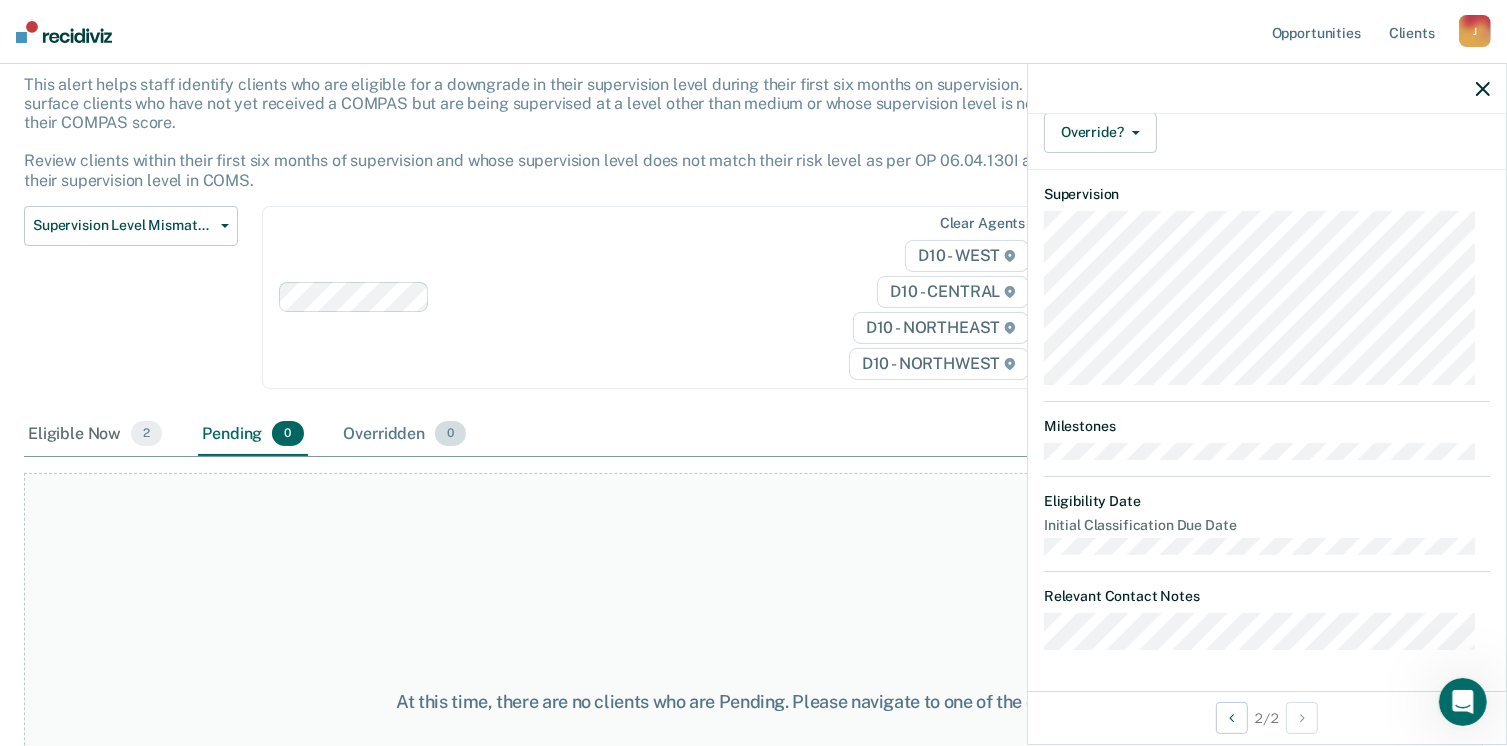 click on "0" at bounding box center (450, 434) 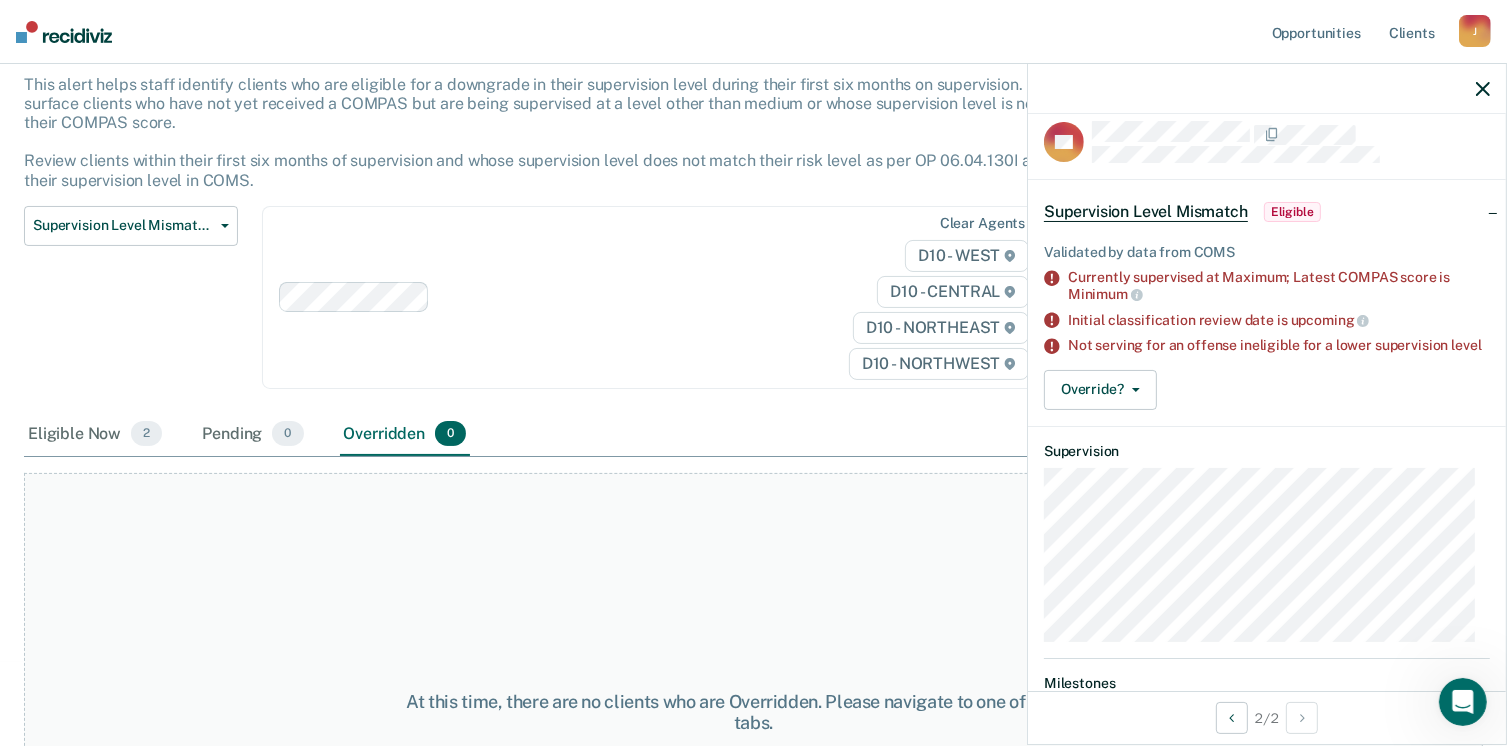 scroll, scrollTop: 0, scrollLeft: 0, axis: both 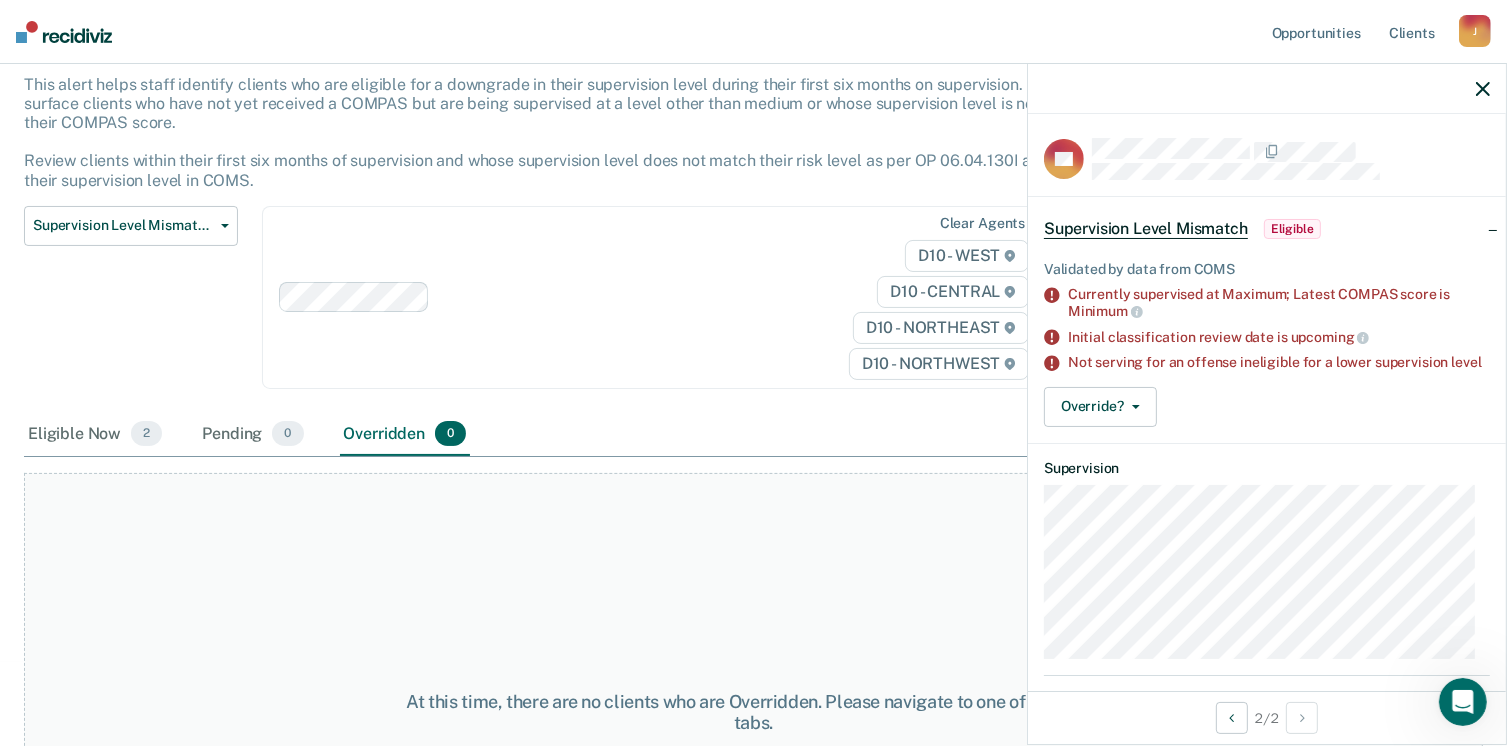 click on "Eligible" at bounding box center [1292, 229] 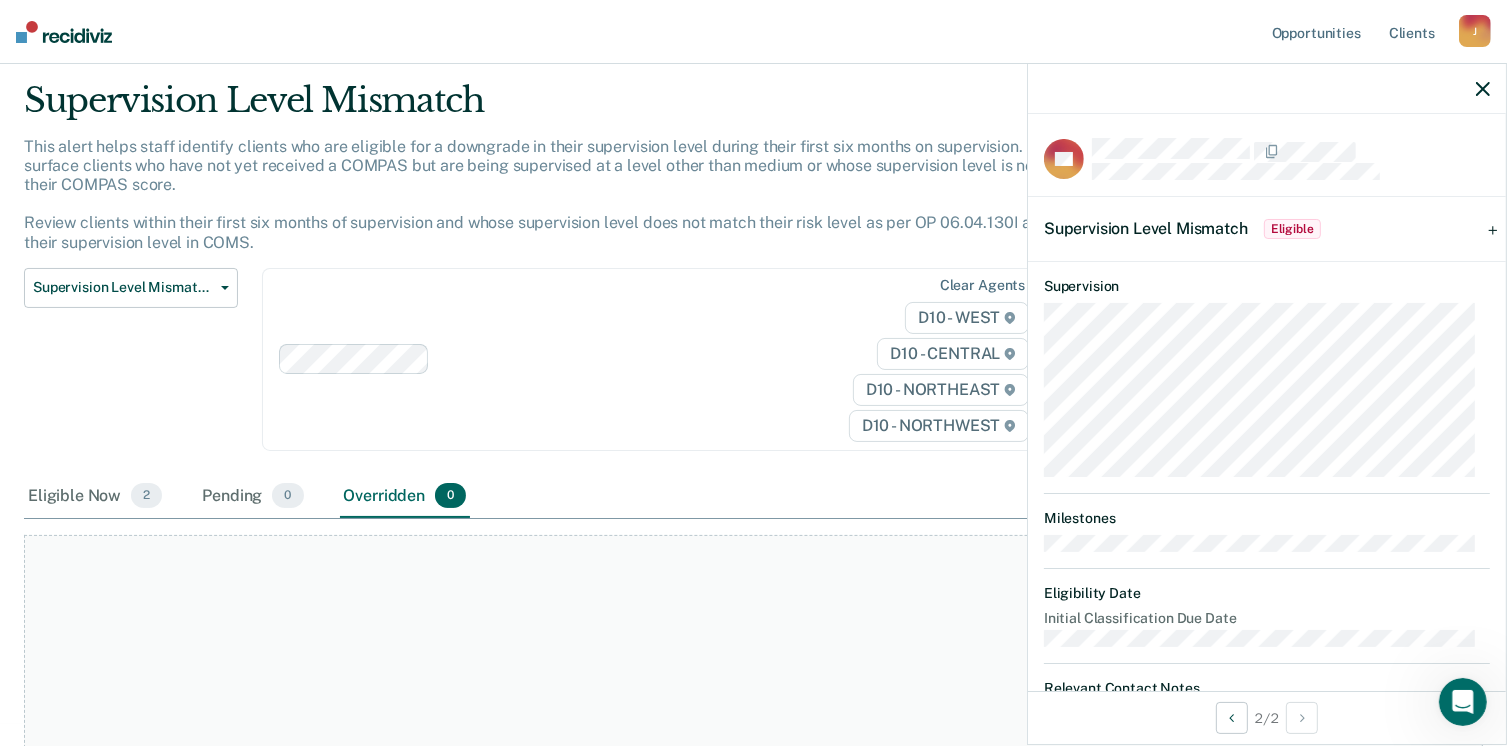 scroll, scrollTop: 0, scrollLeft: 0, axis: both 